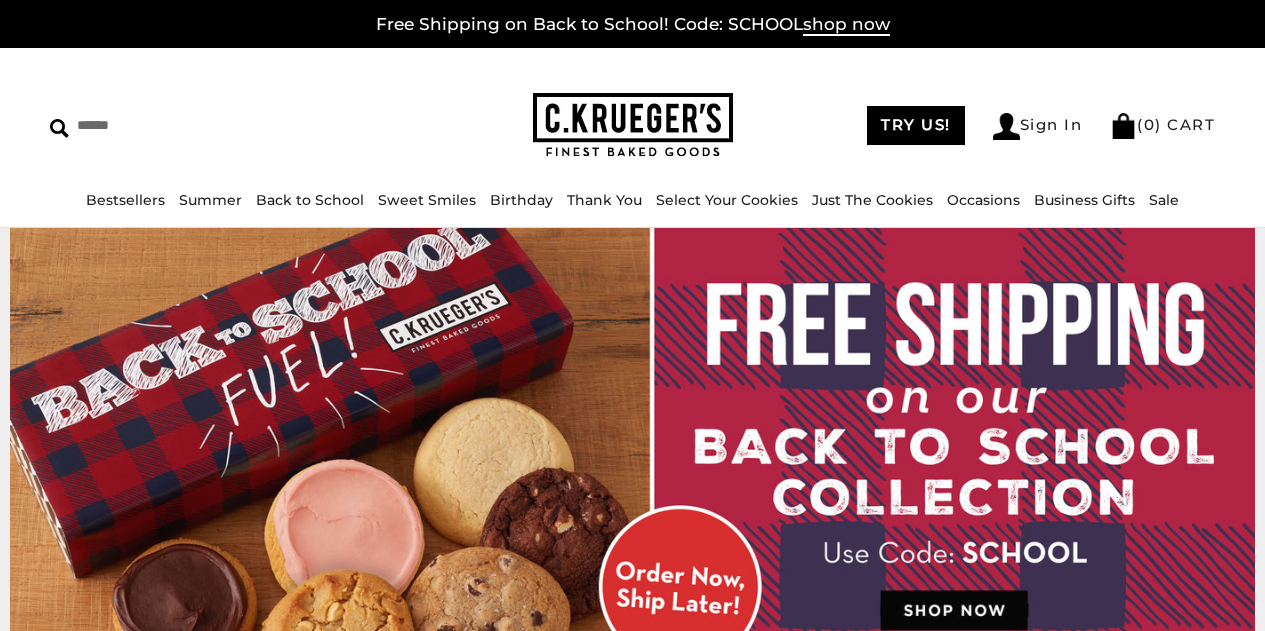 scroll, scrollTop: 0, scrollLeft: 0, axis: both 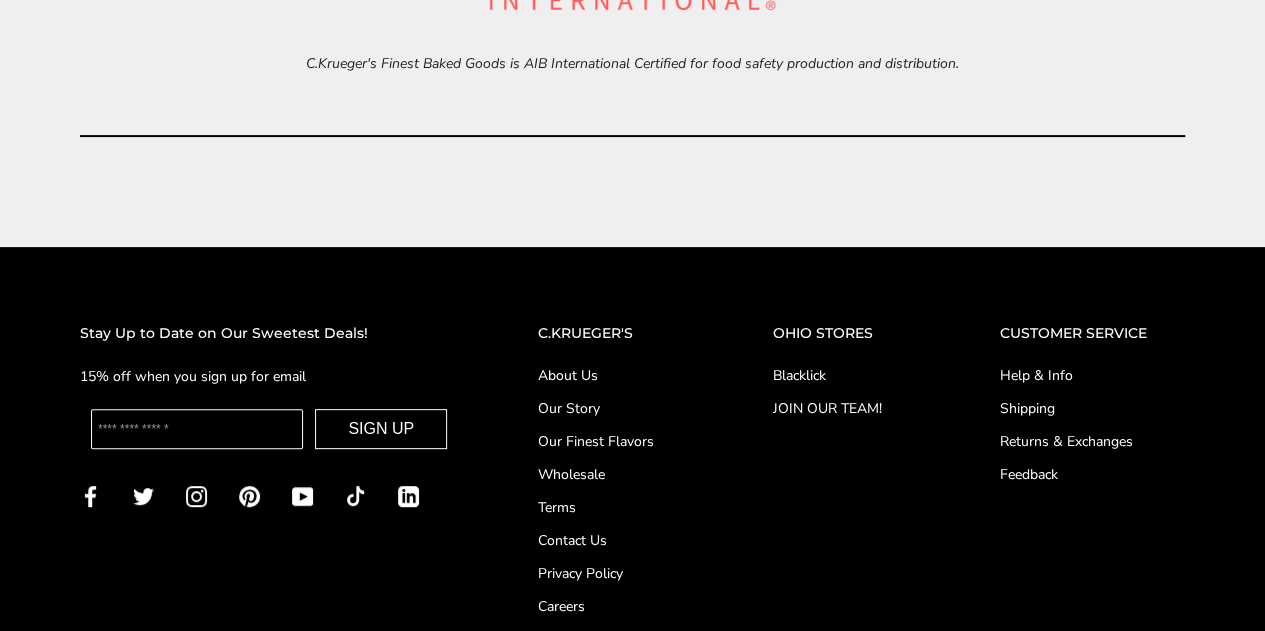 click on "Our Finest Flavors" at bounding box center [615, 441] 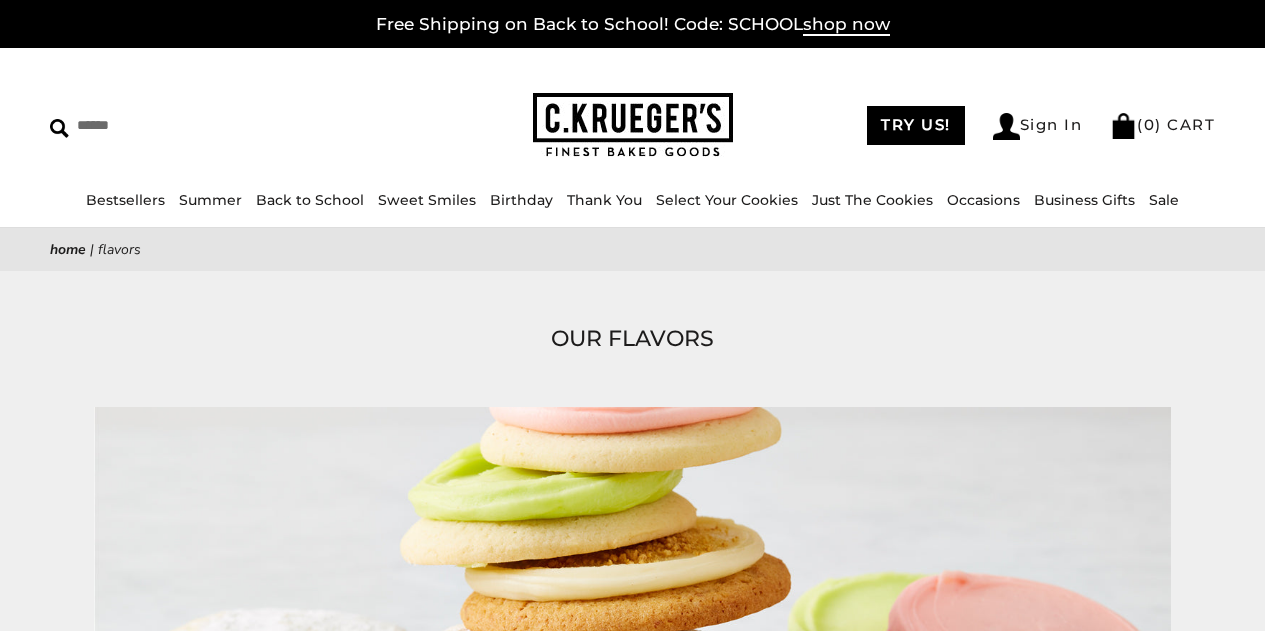 scroll, scrollTop: 0, scrollLeft: 0, axis: both 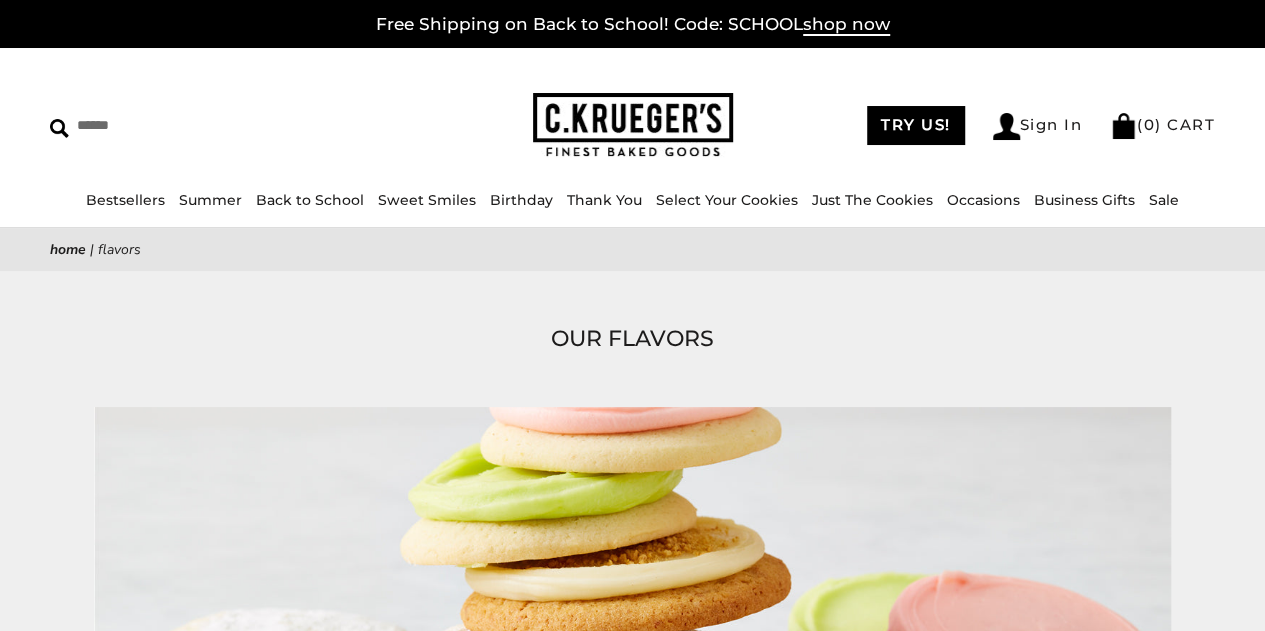 drag, startPoint x: 1272, startPoint y: 30, endPoint x: 1279, endPoint y: -34, distance: 64.381676 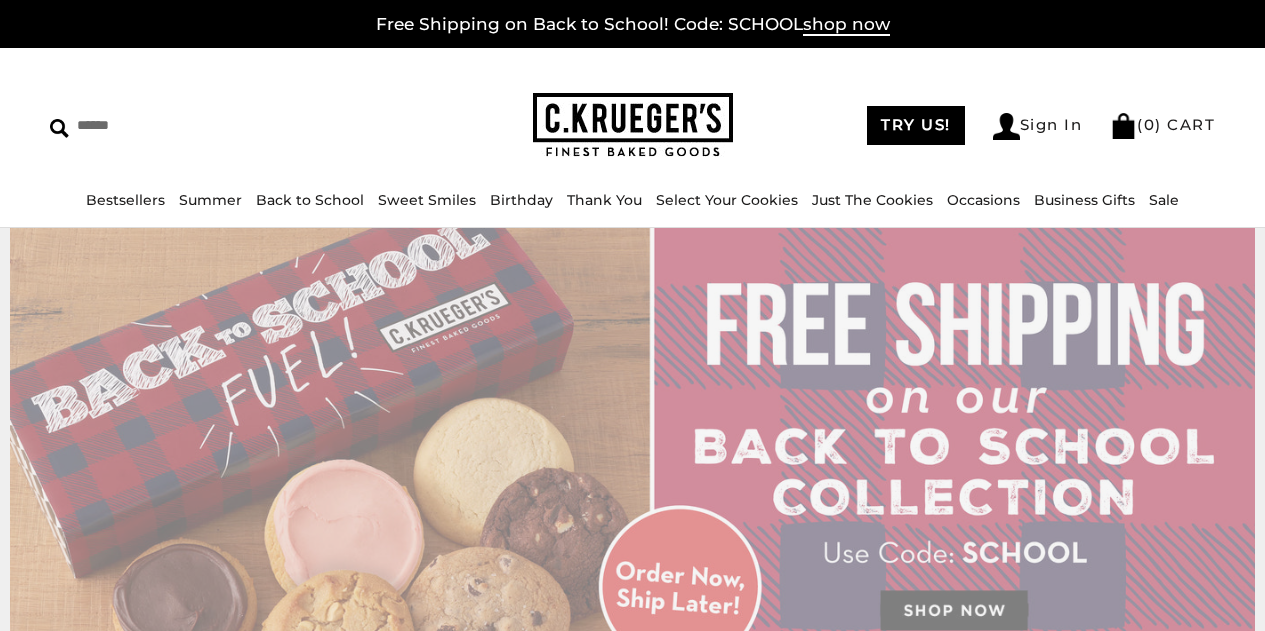 scroll, scrollTop: 0, scrollLeft: 0, axis: both 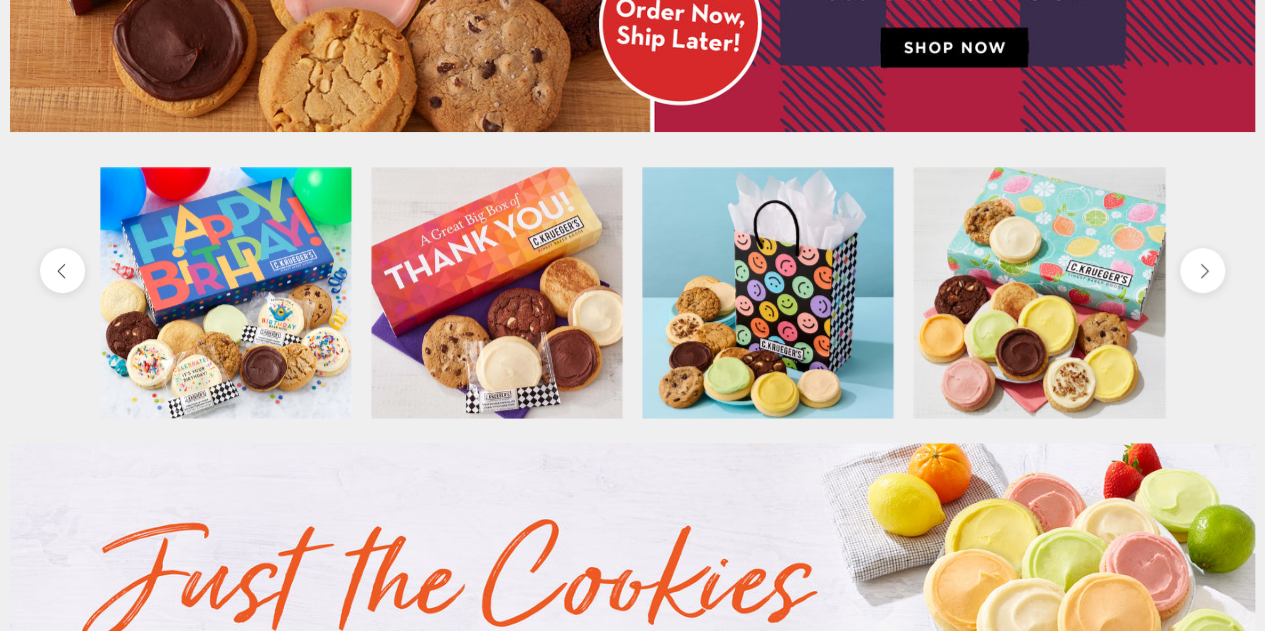 click at bounding box center (1202, 270) 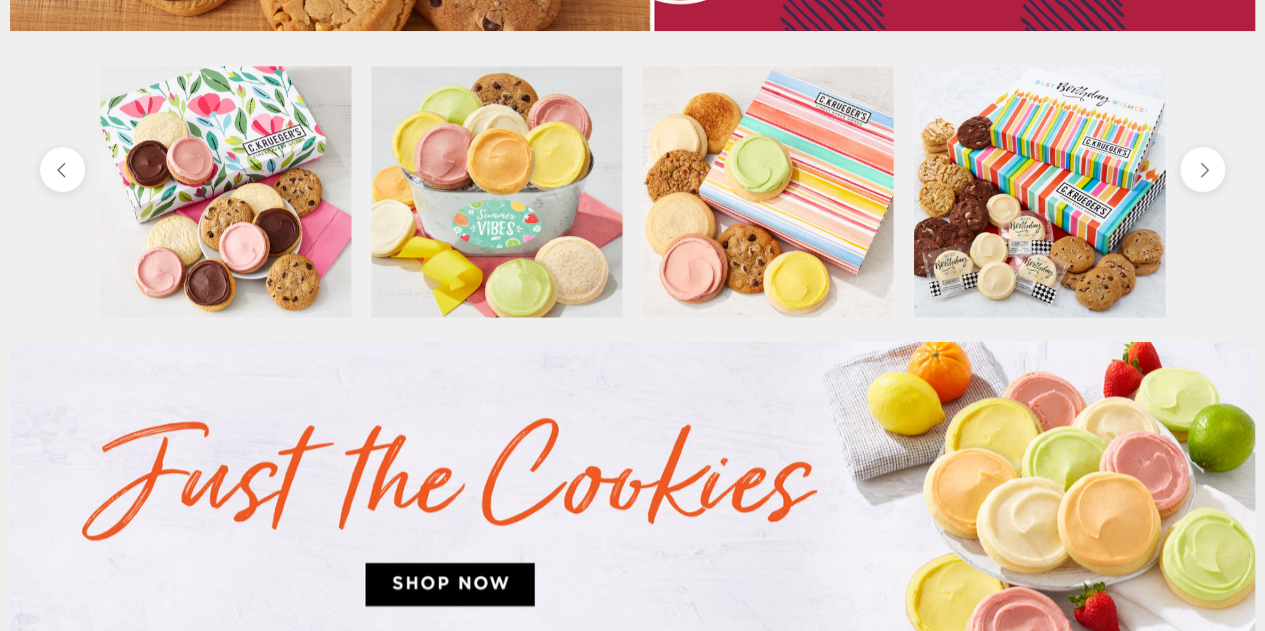 scroll, scrollTop: 674, scrollLeft: 0, axis: vertical 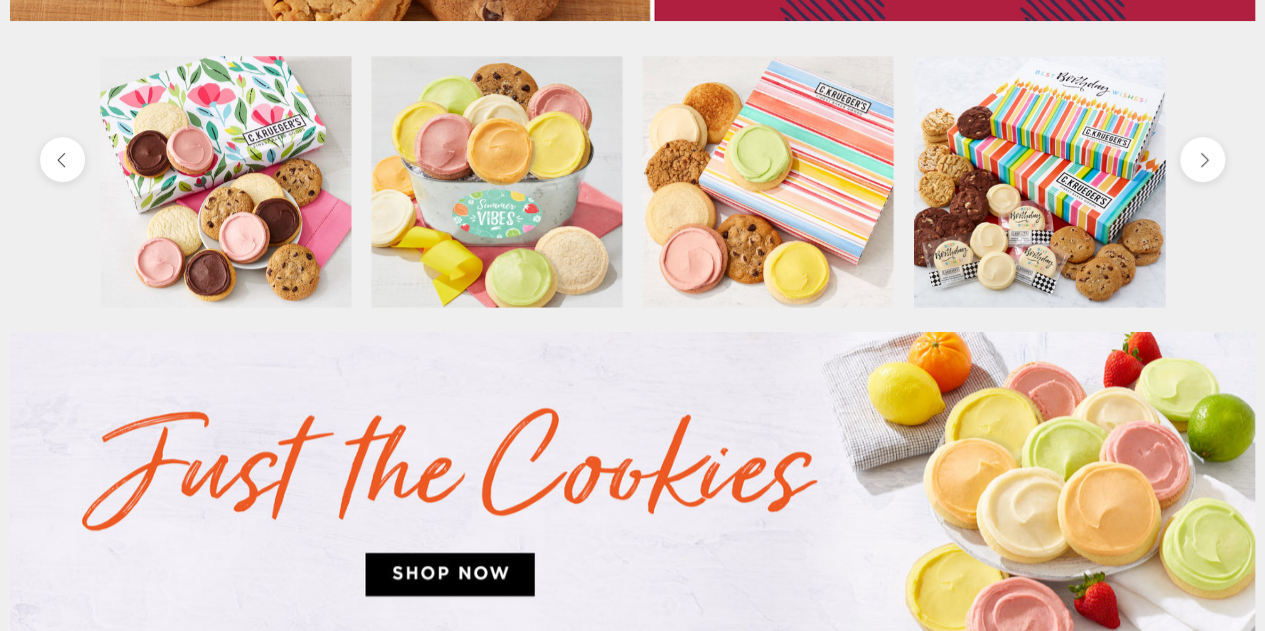 click at bounding box center (62, 159) 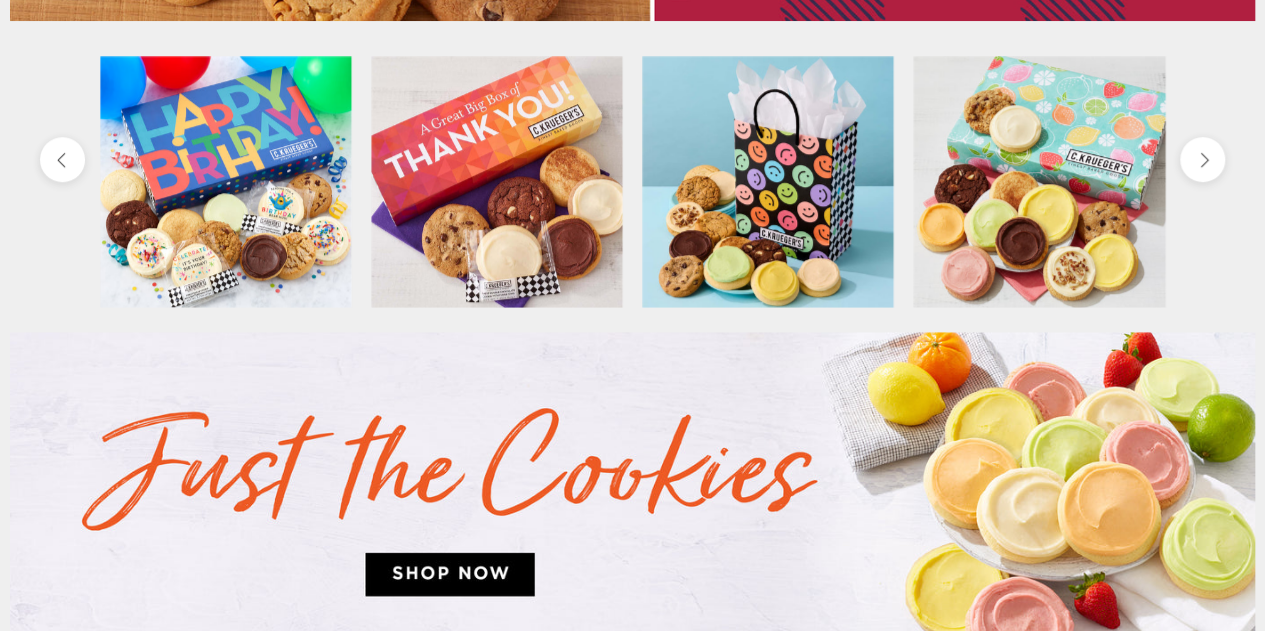 click 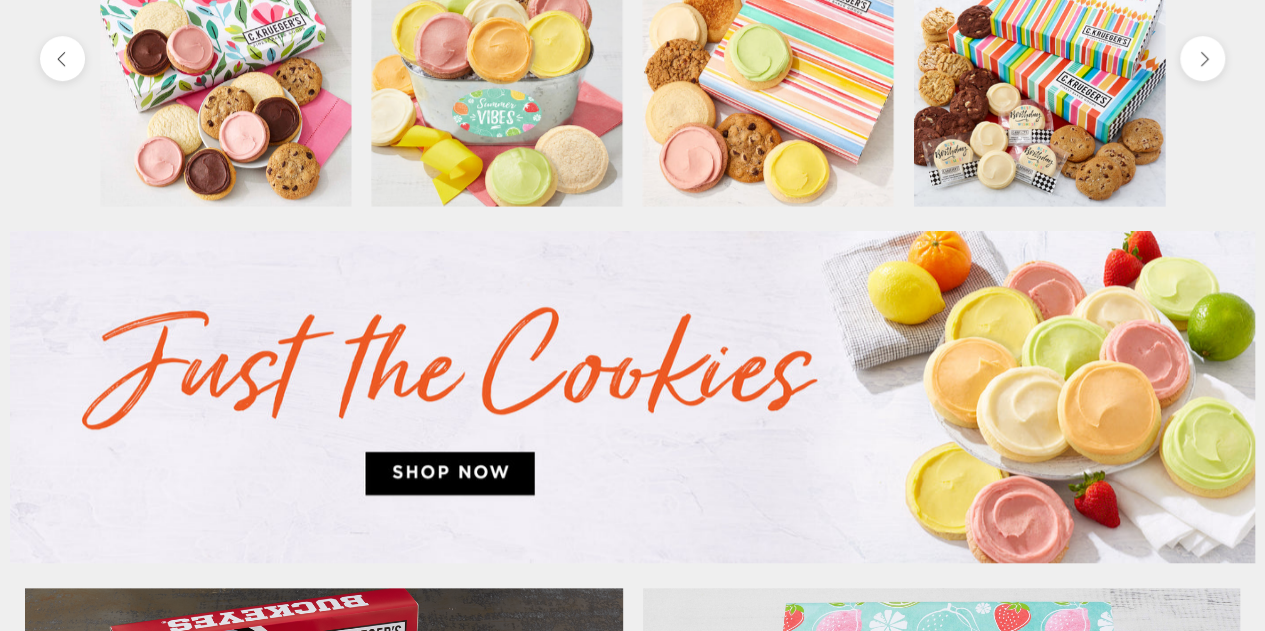 scroll, scrollTop: 784, scrollLeft: 0, axis: vertical 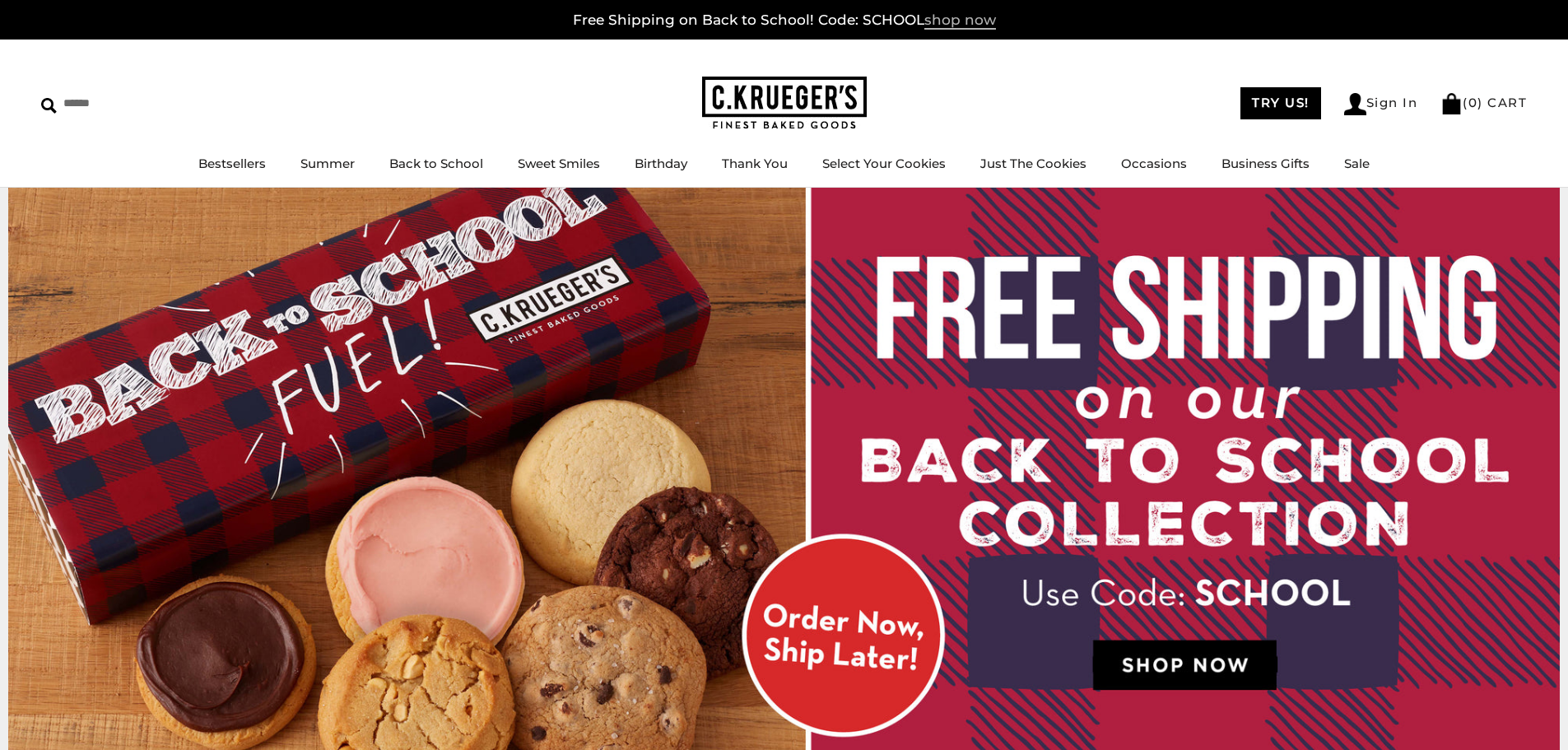 click on "shop now" at bounding box center (960, 21) 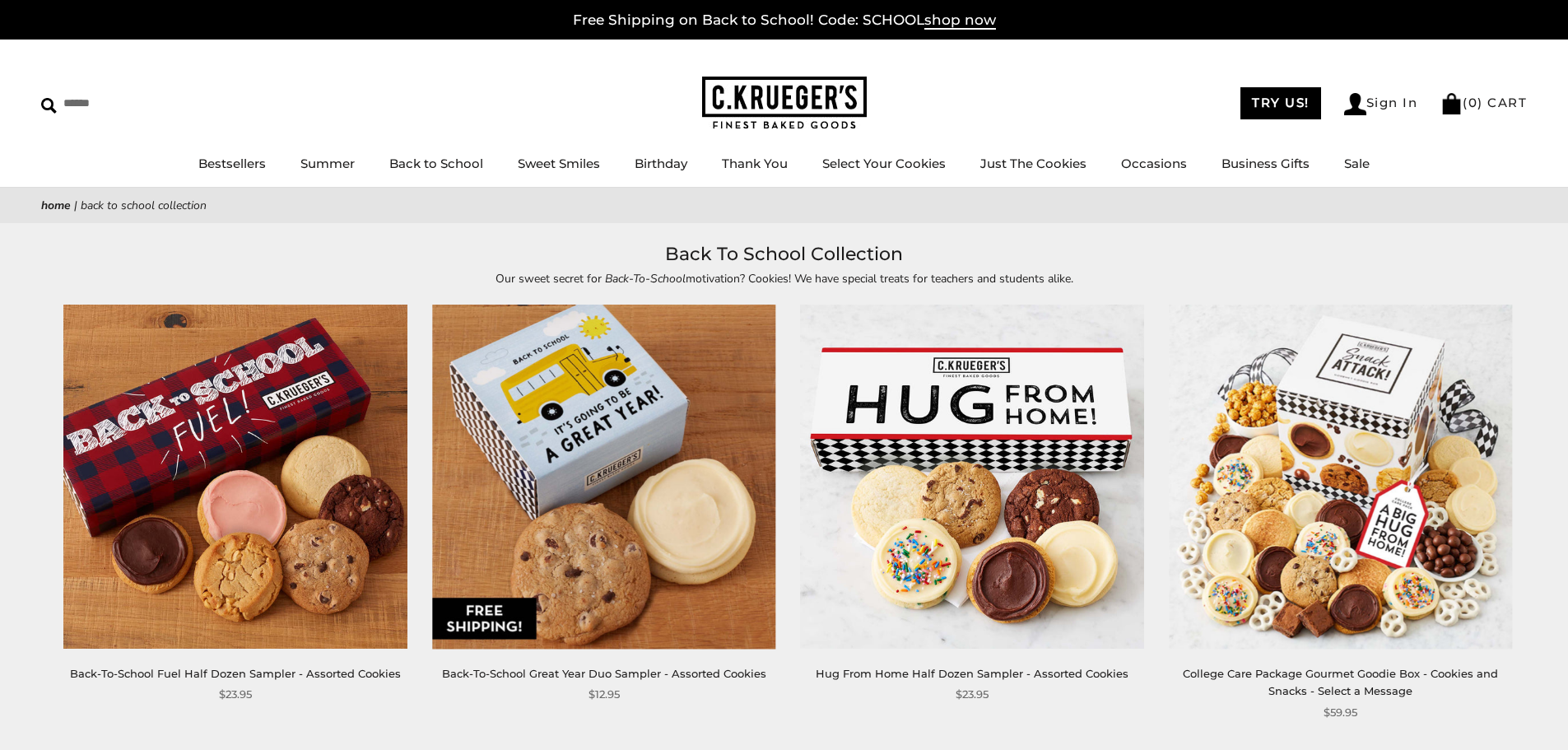 scroll, scrollTop: 0, scrollLeft: 0, axis: both 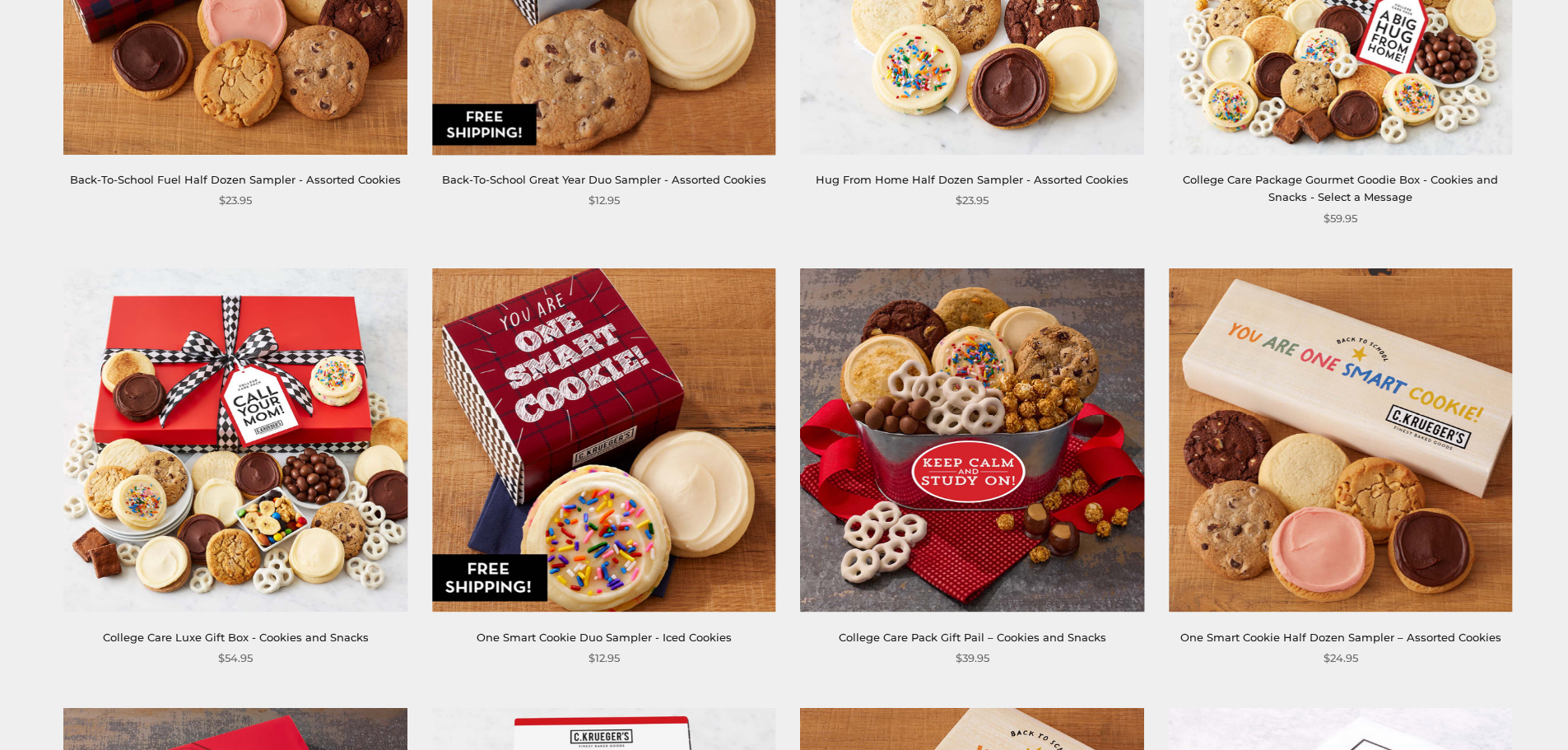 click at bounding box center (1340, 440) 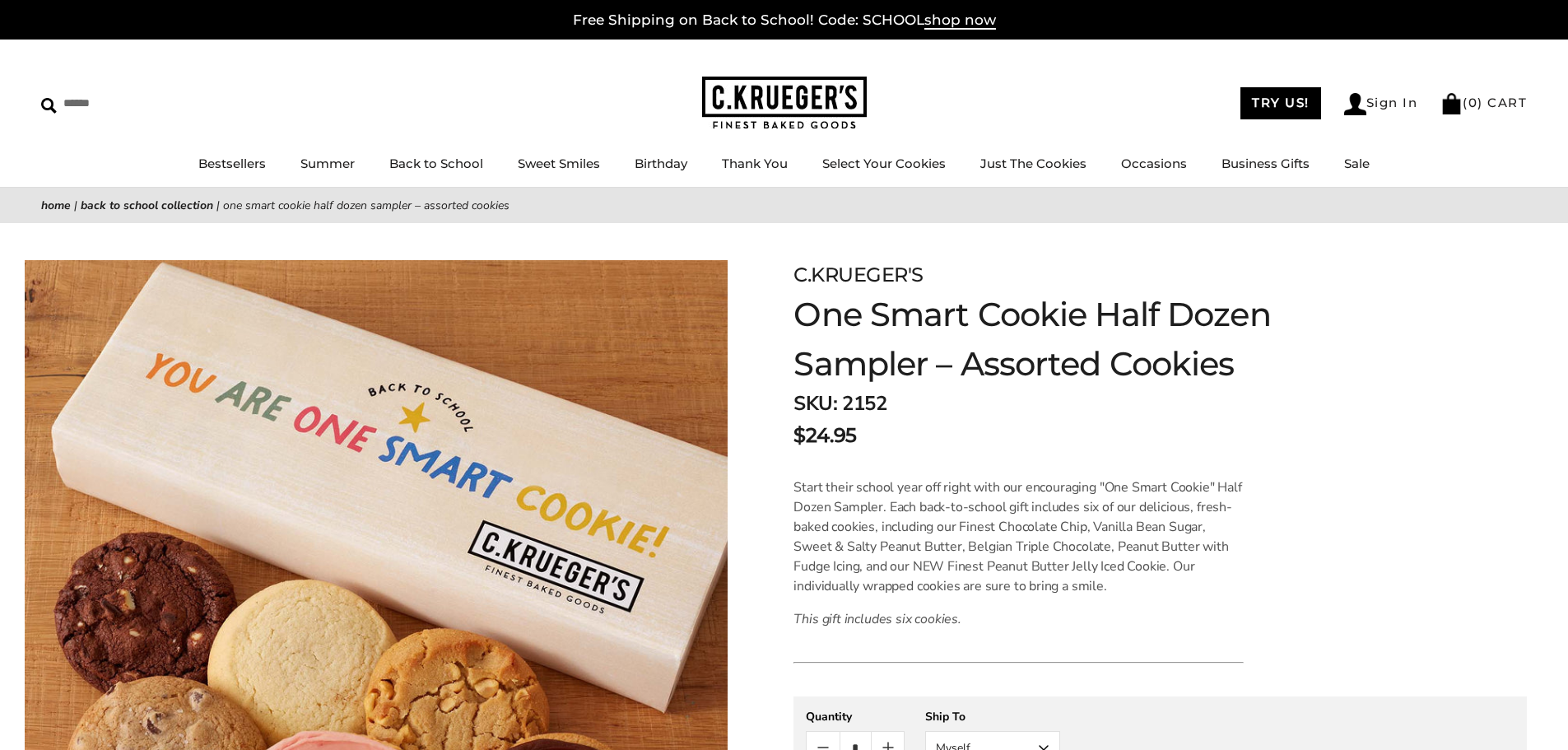 scroll, scrollTop: 0, scrollLeft: 0, axis: both 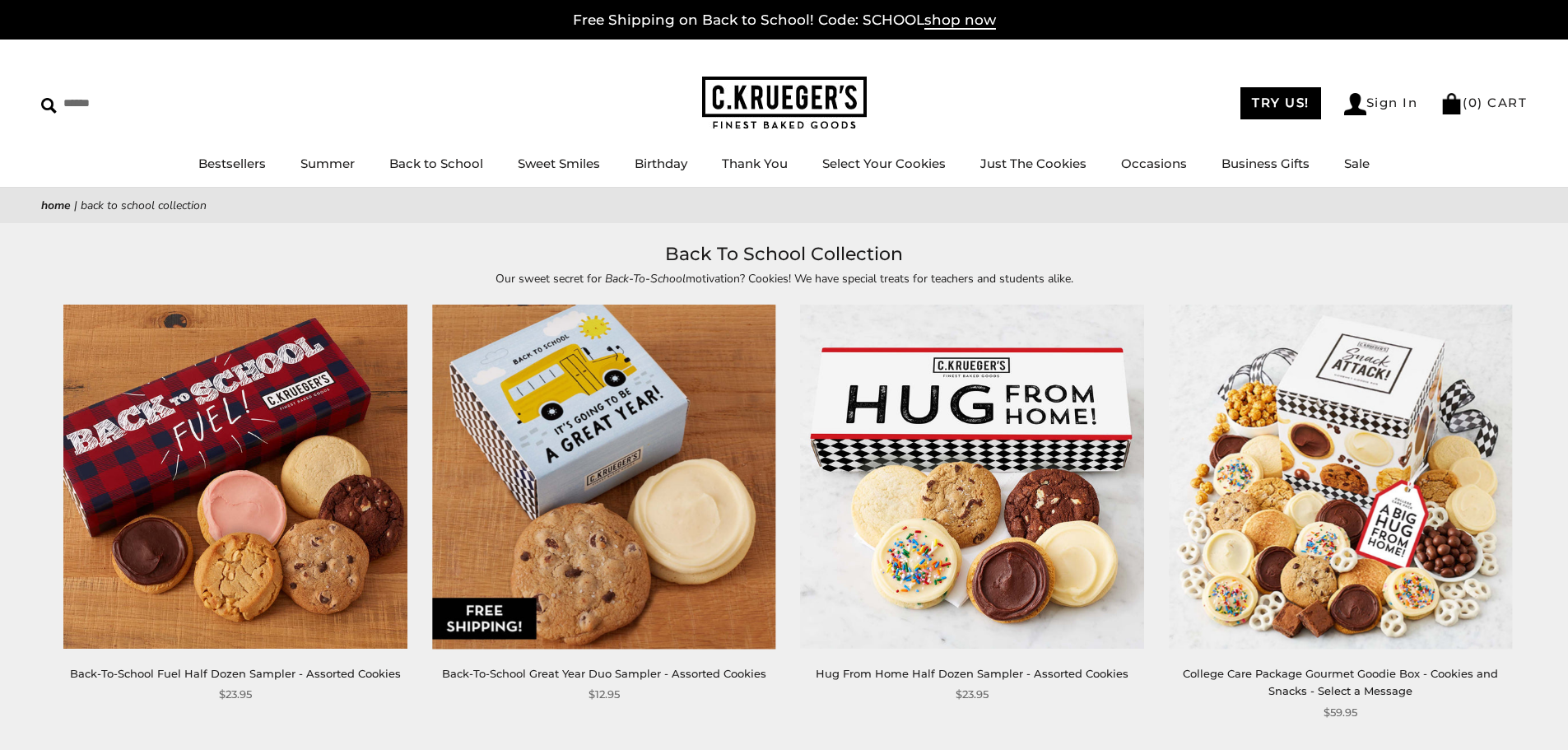 click at bounding box center (235, 477) 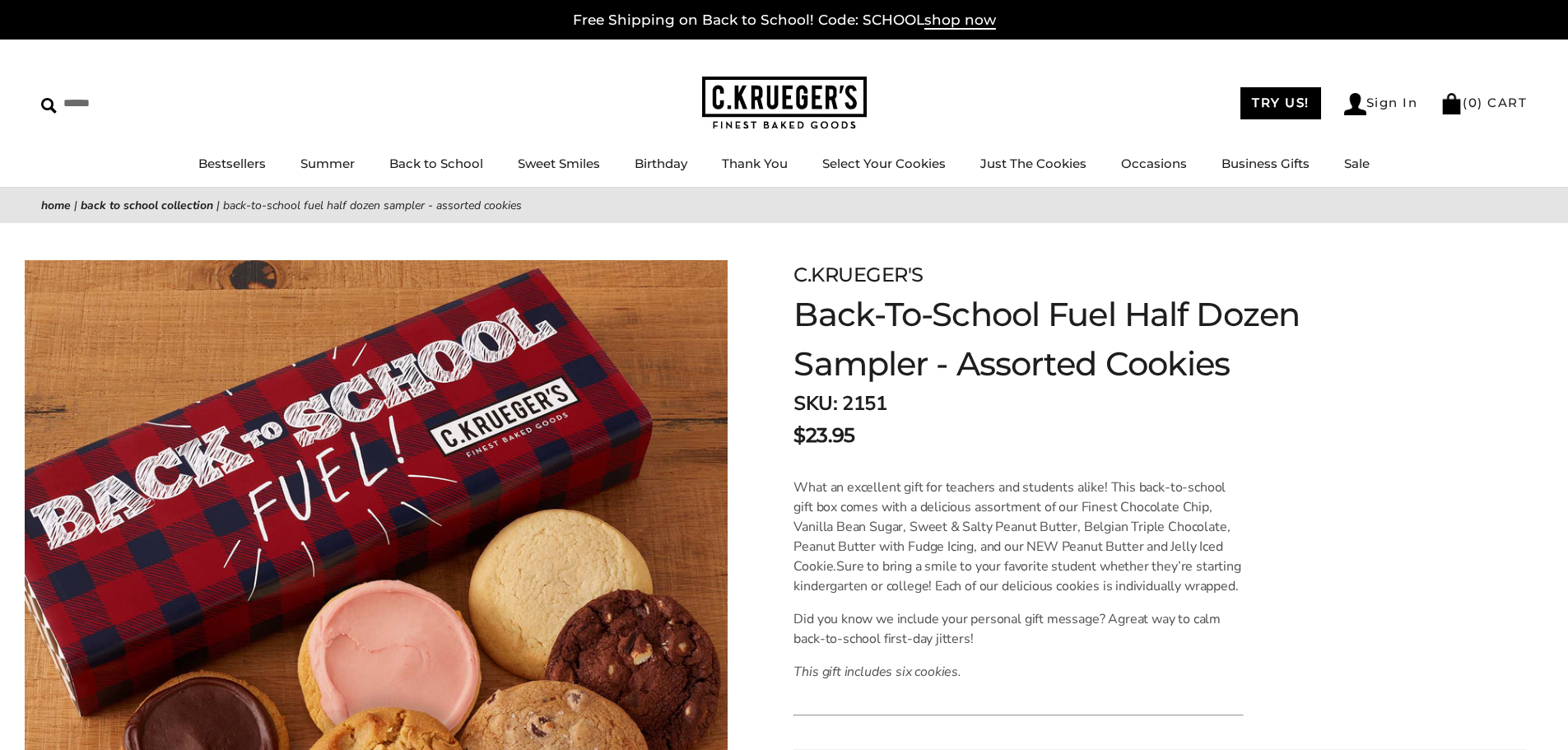 scroll, scrollTop: 0, scrollLeft: 0, axis: both 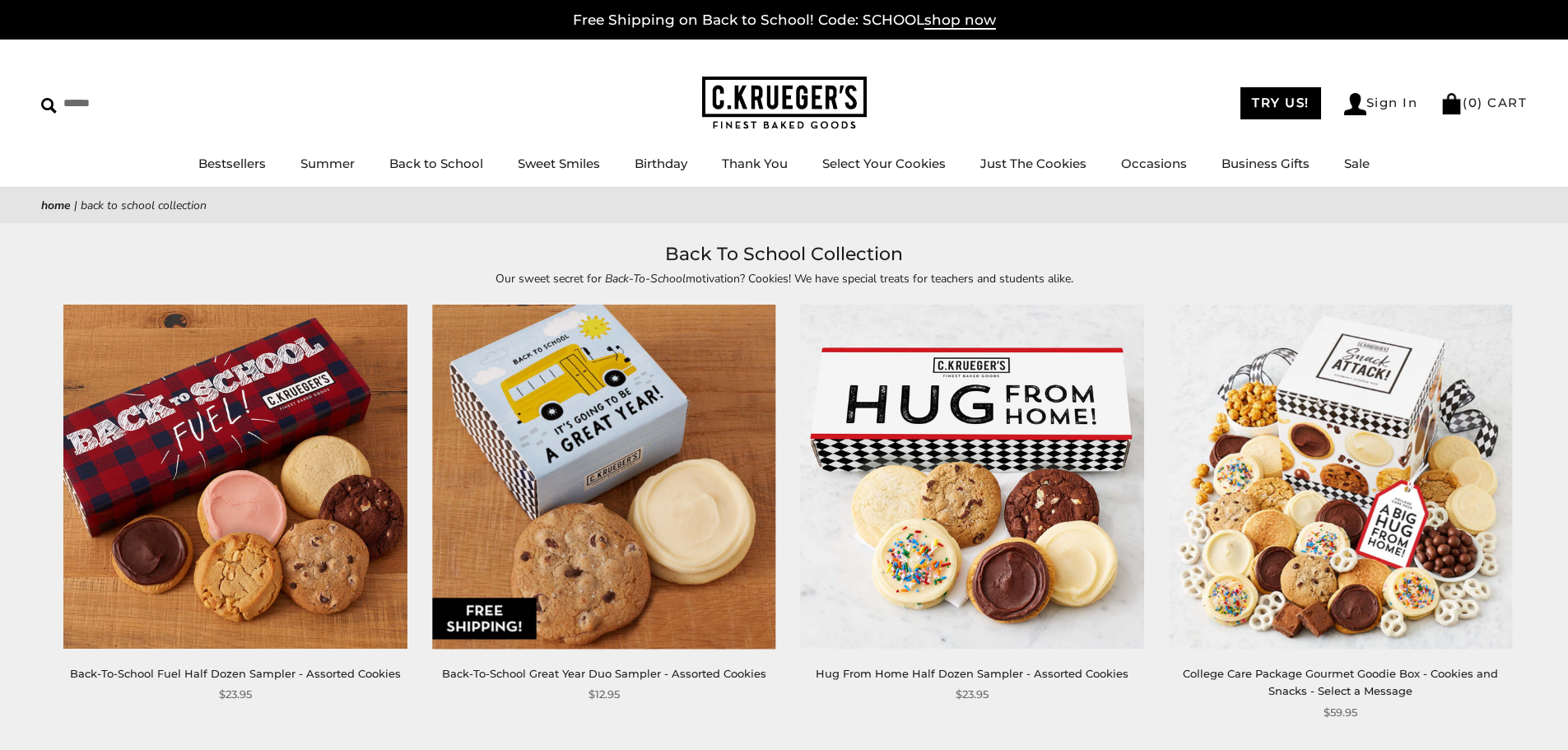 click at bounding box center [603, 477] 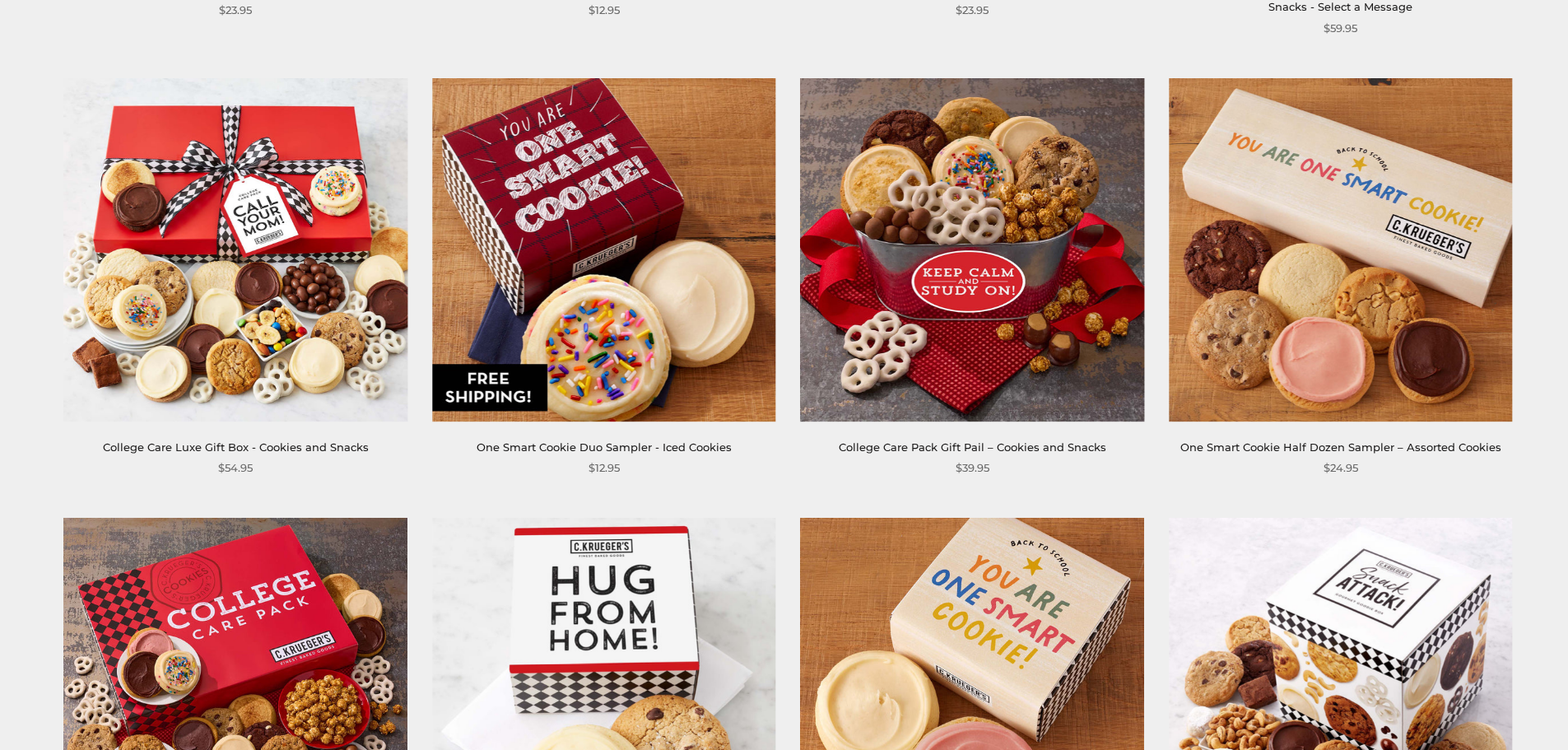 scroll, scrollTop: 741, scrollLeft: 0, axis: vertical 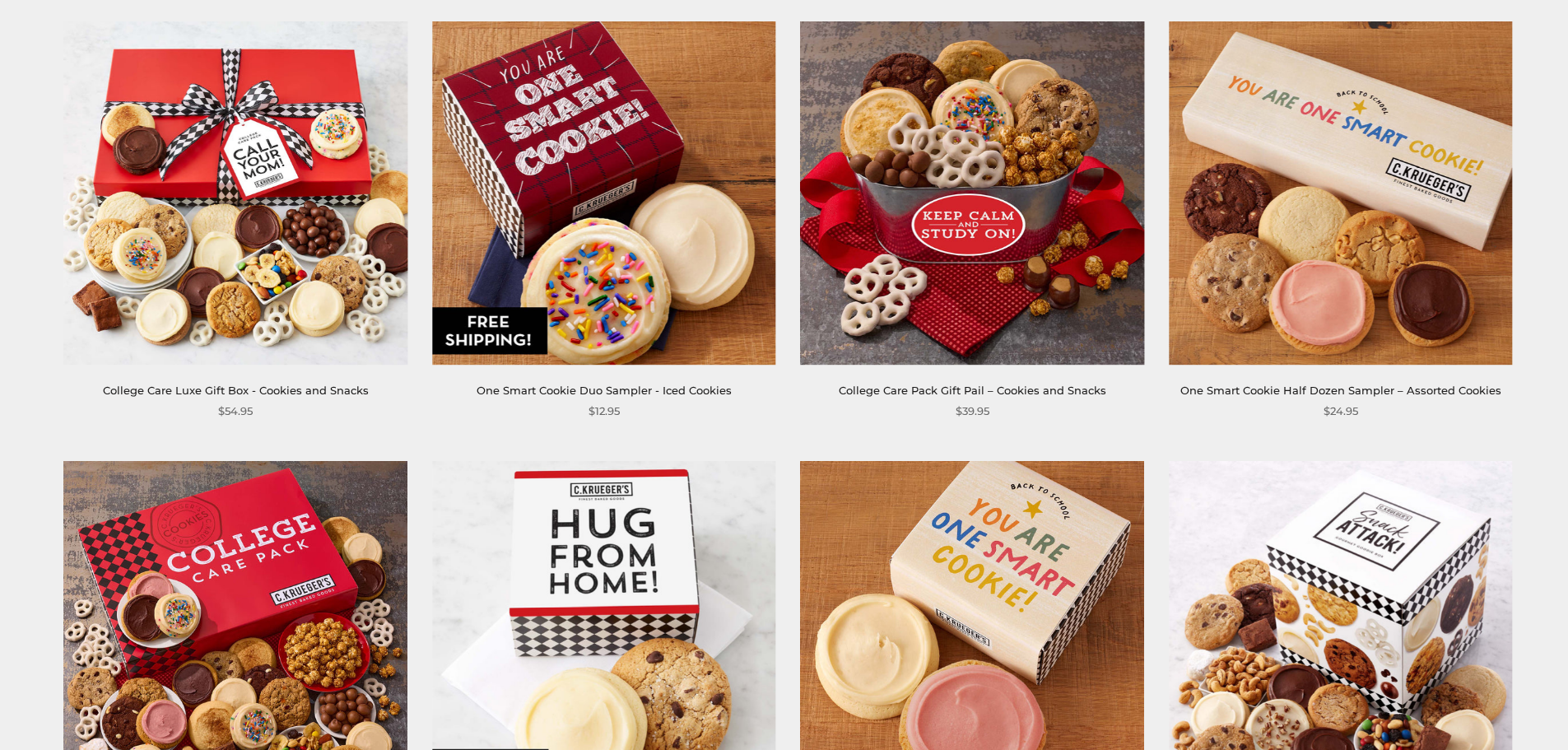 click at bounding box center (972, 193) 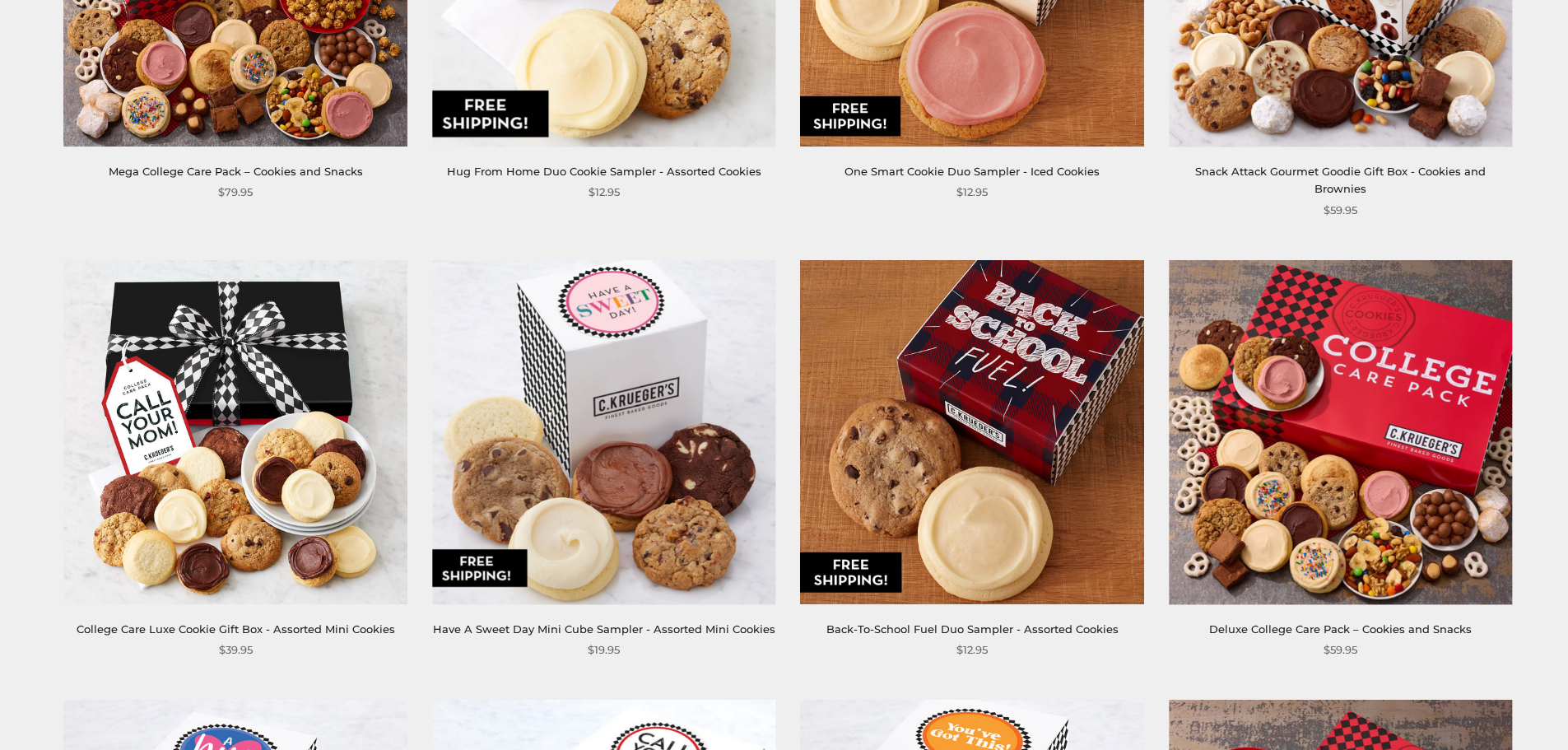 scroll, scrollTop: 1811, scrollLeft: 0, axis: vertical 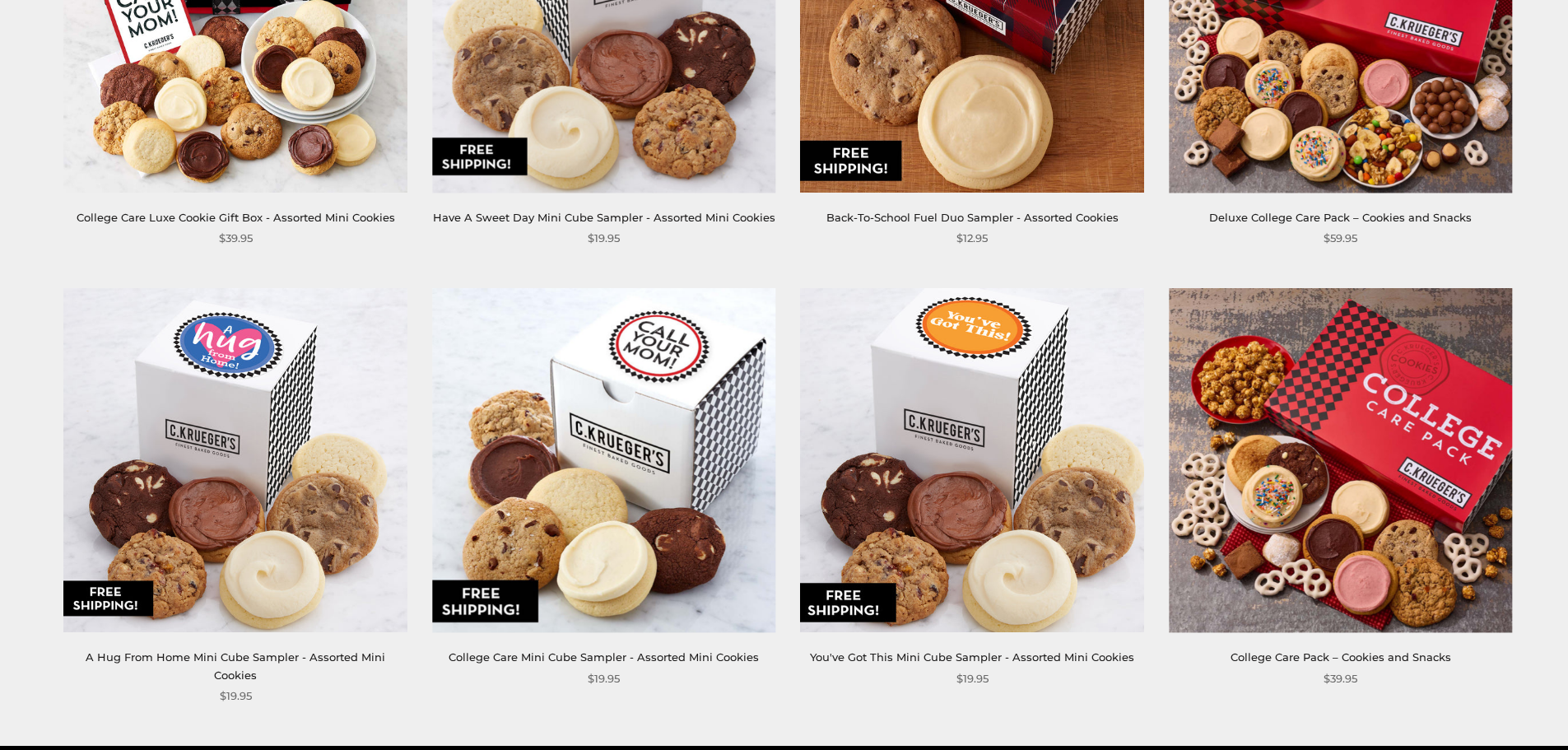 click at bounding box center [1340, 460] 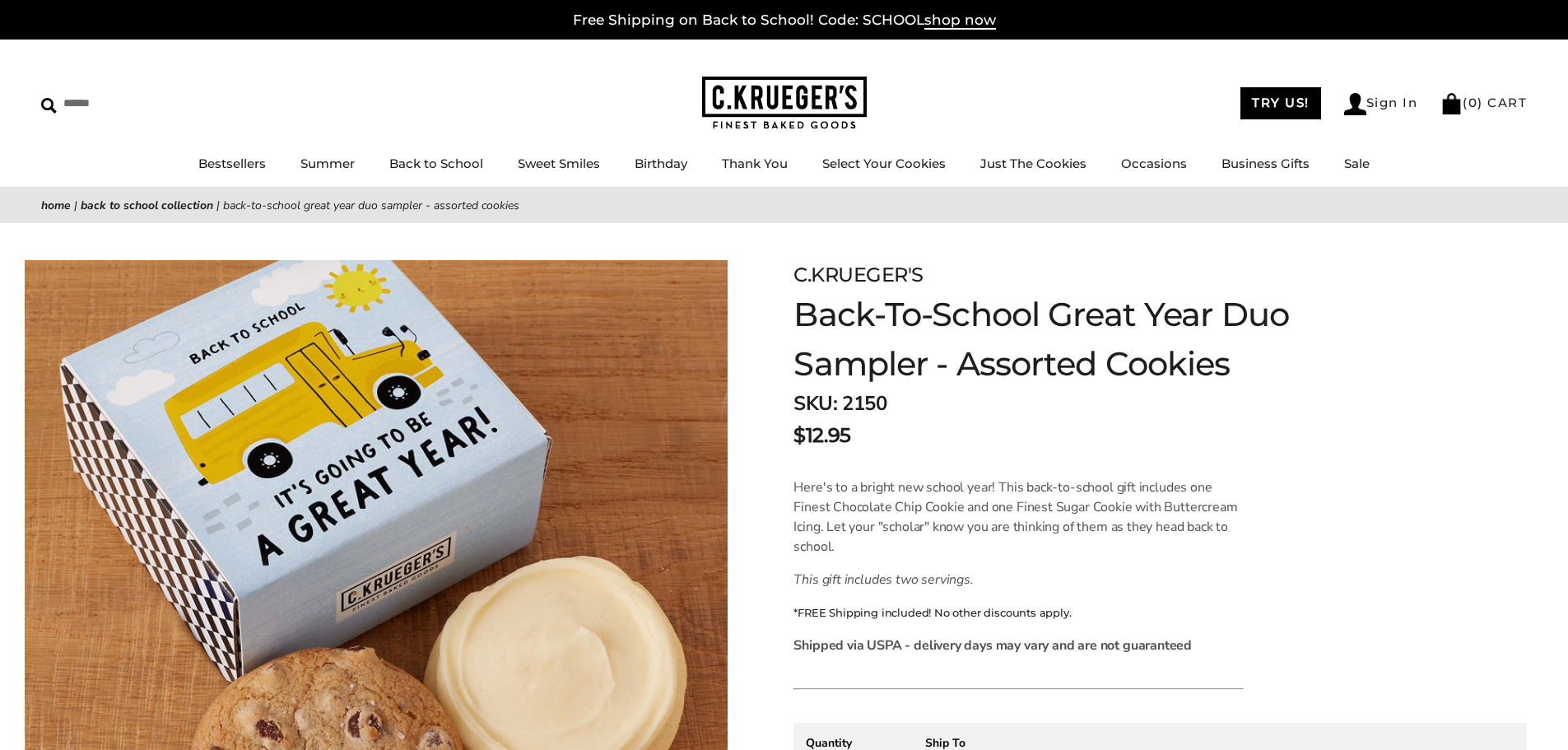 scroll, scrollTop: 0, scrollLeft: 0, axis: both 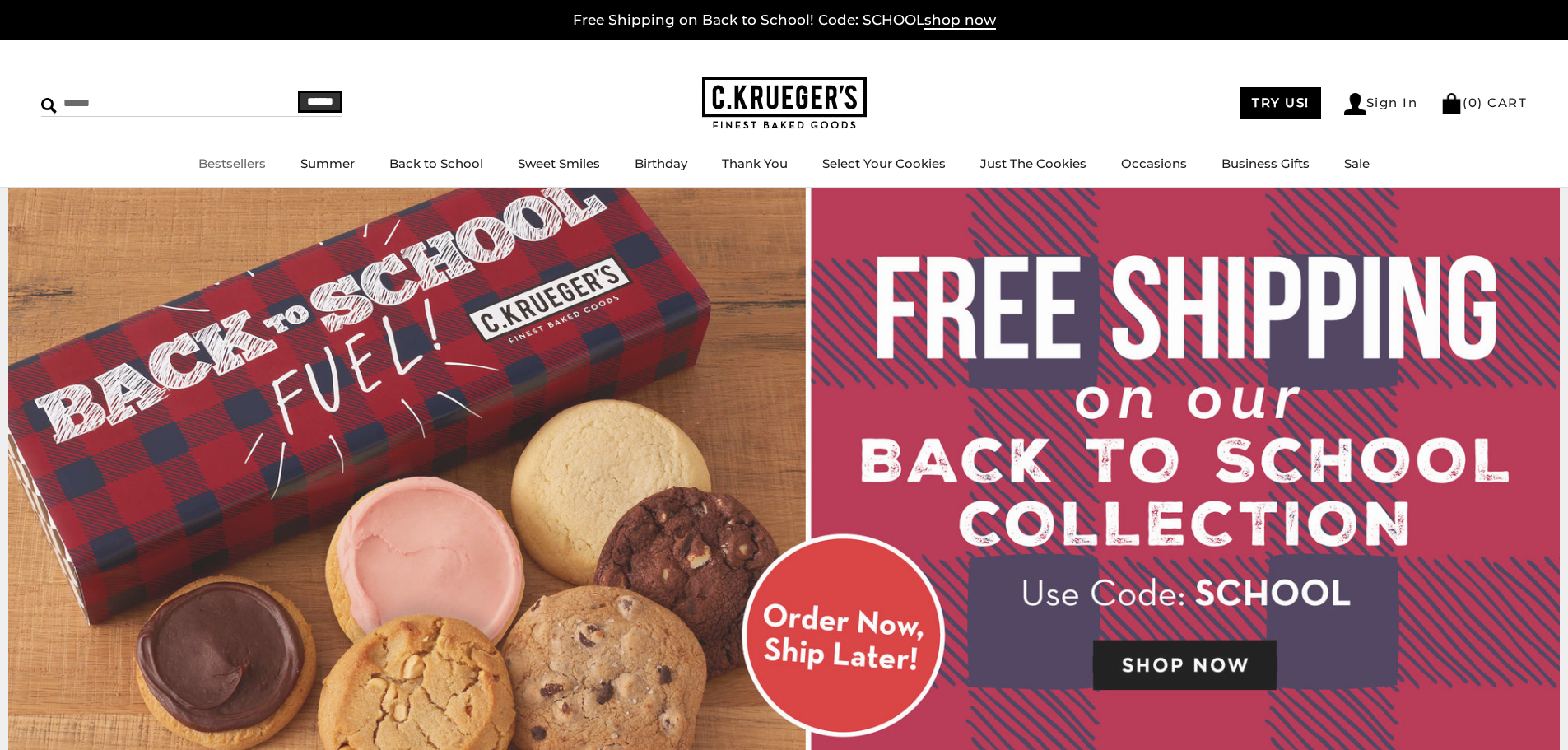 click at bounding box center [139, 103] 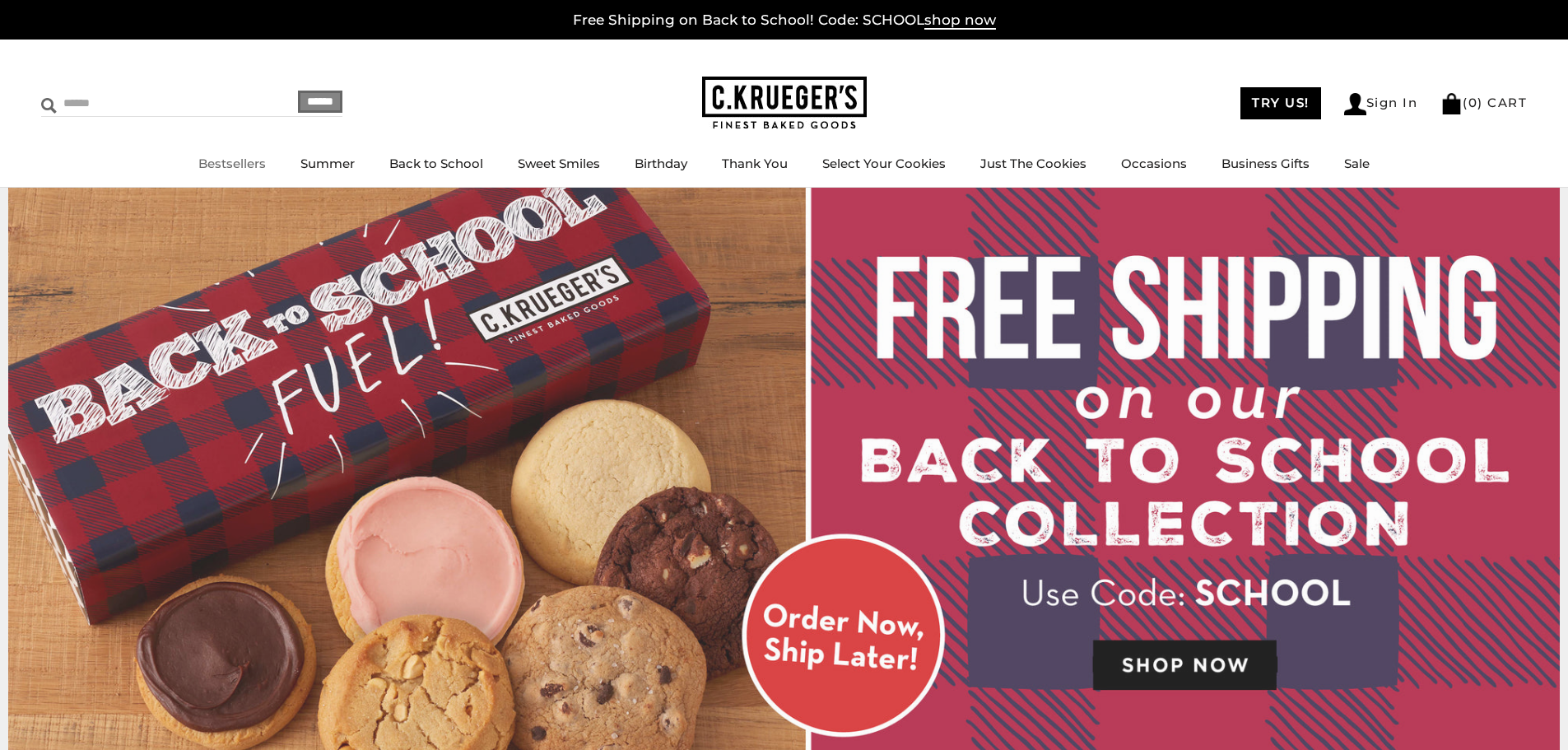 scroll, scrollTop: 0, scrollLeft: 0, axis: both 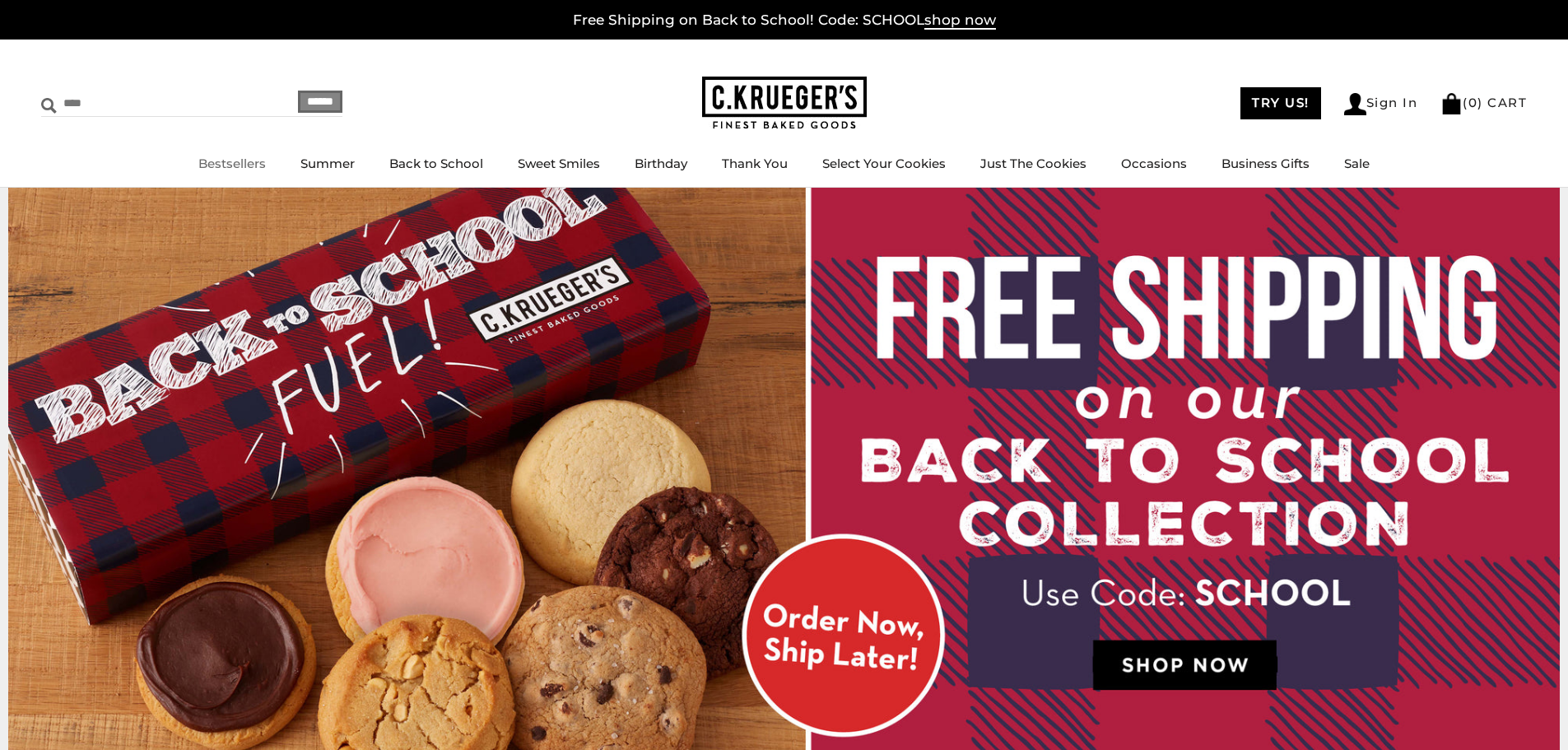 type on "****" 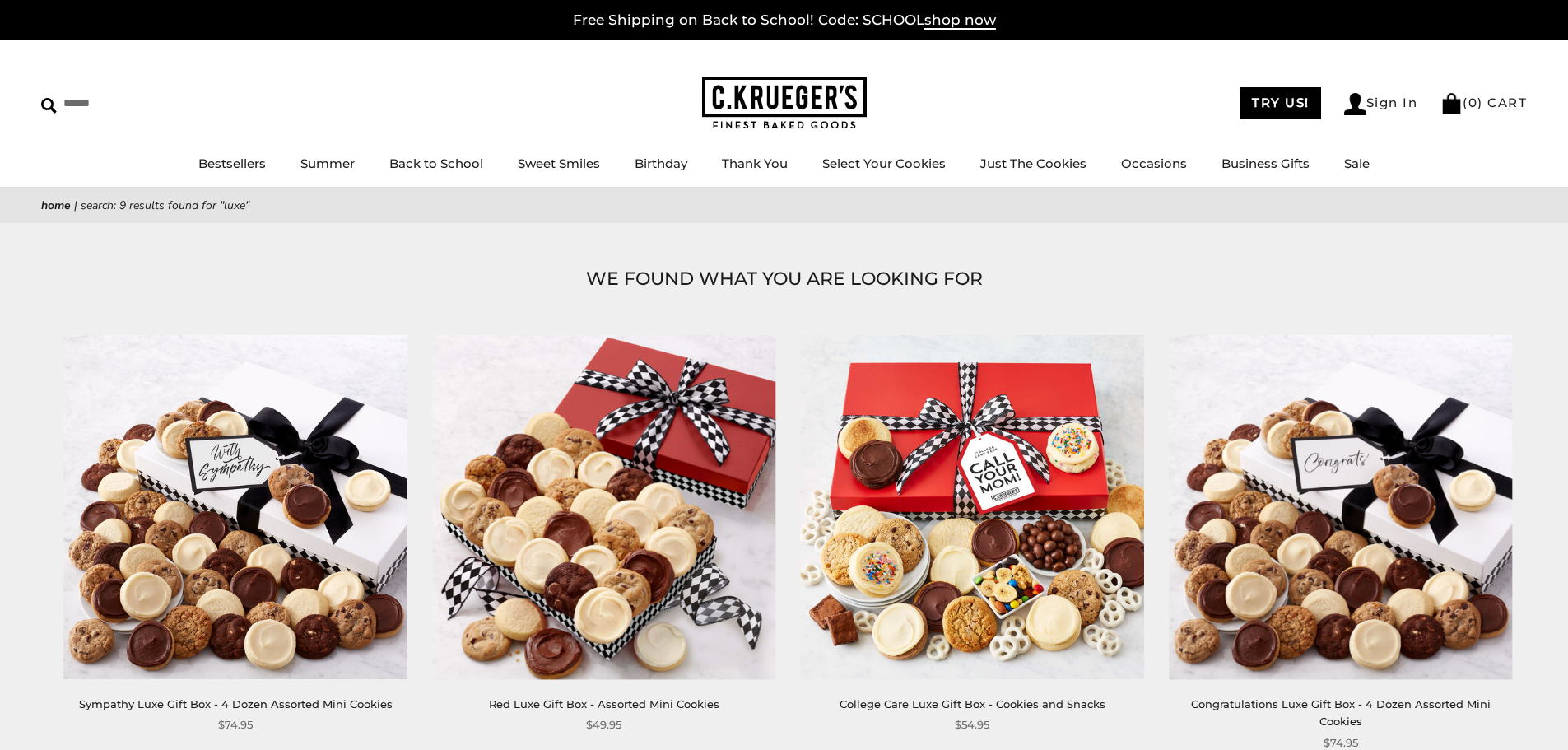scroll, scrollTop: 0, scrollLeft: 0, axis: both 